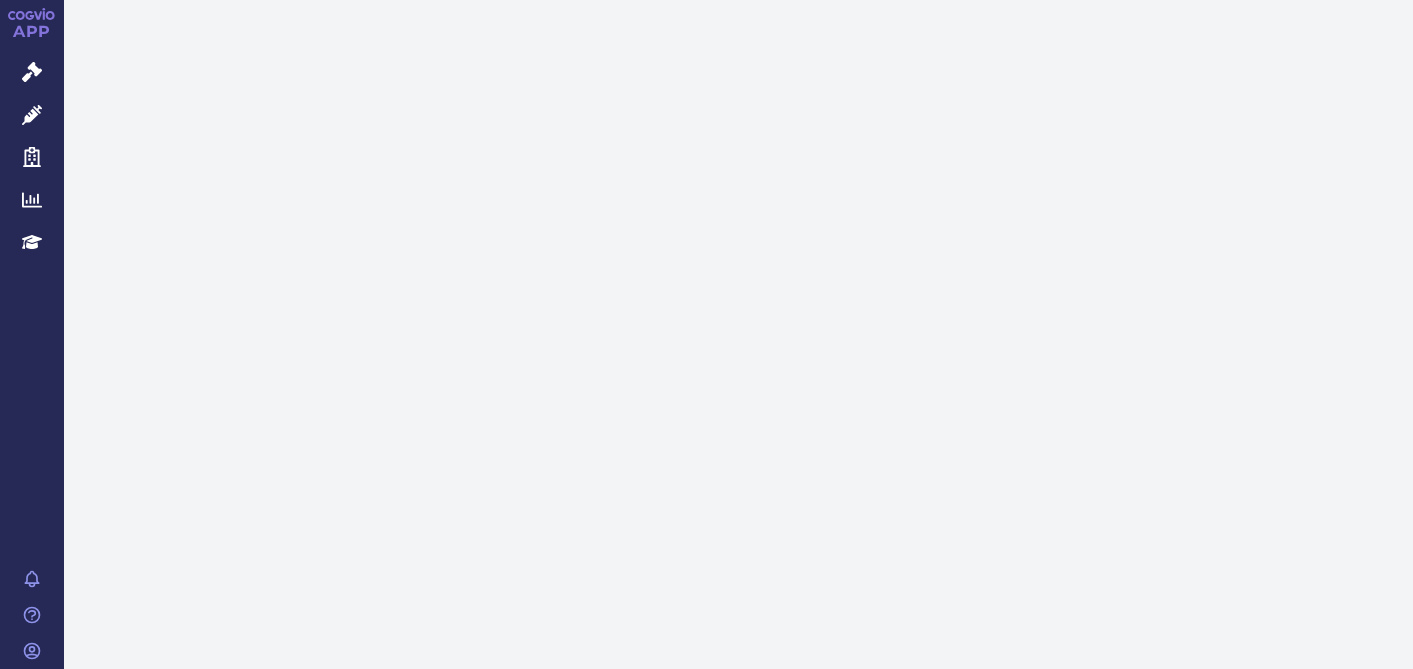 scroll, scrollTop: 0, scrollLeft: 0, axis: both 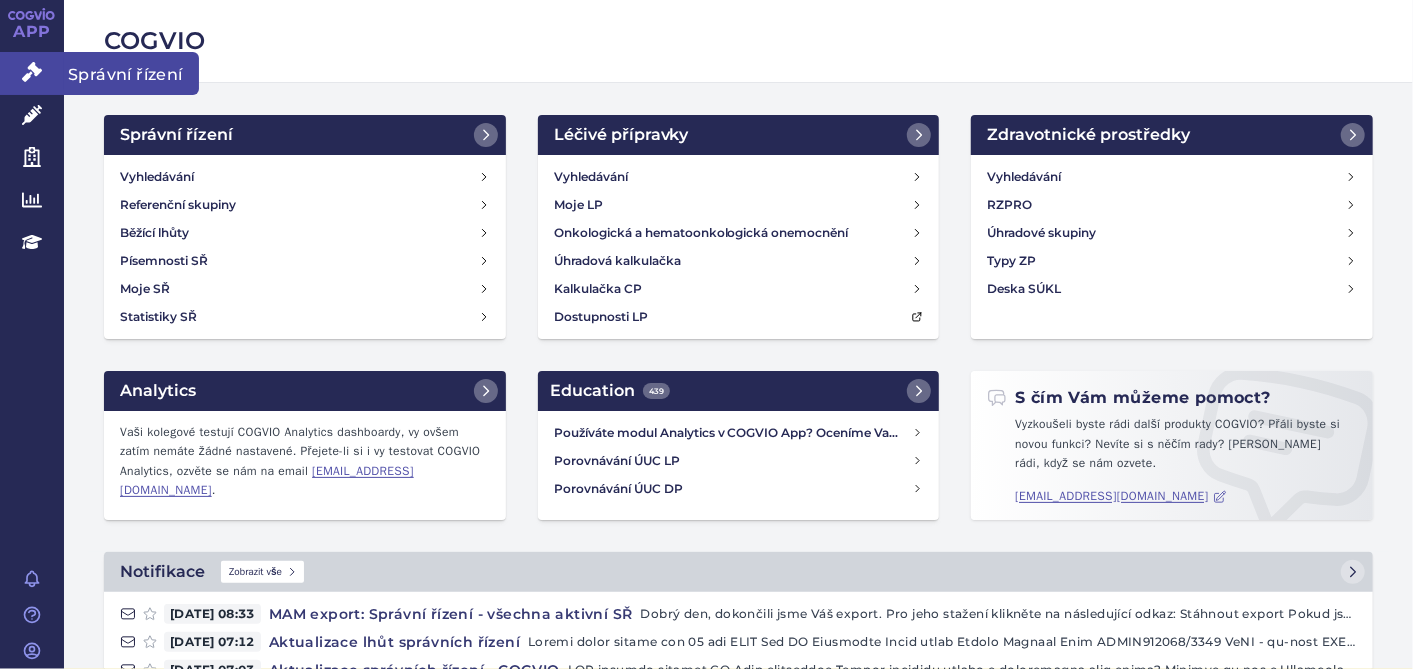 click on "Správní řízení" at bounding box center [32, 73] 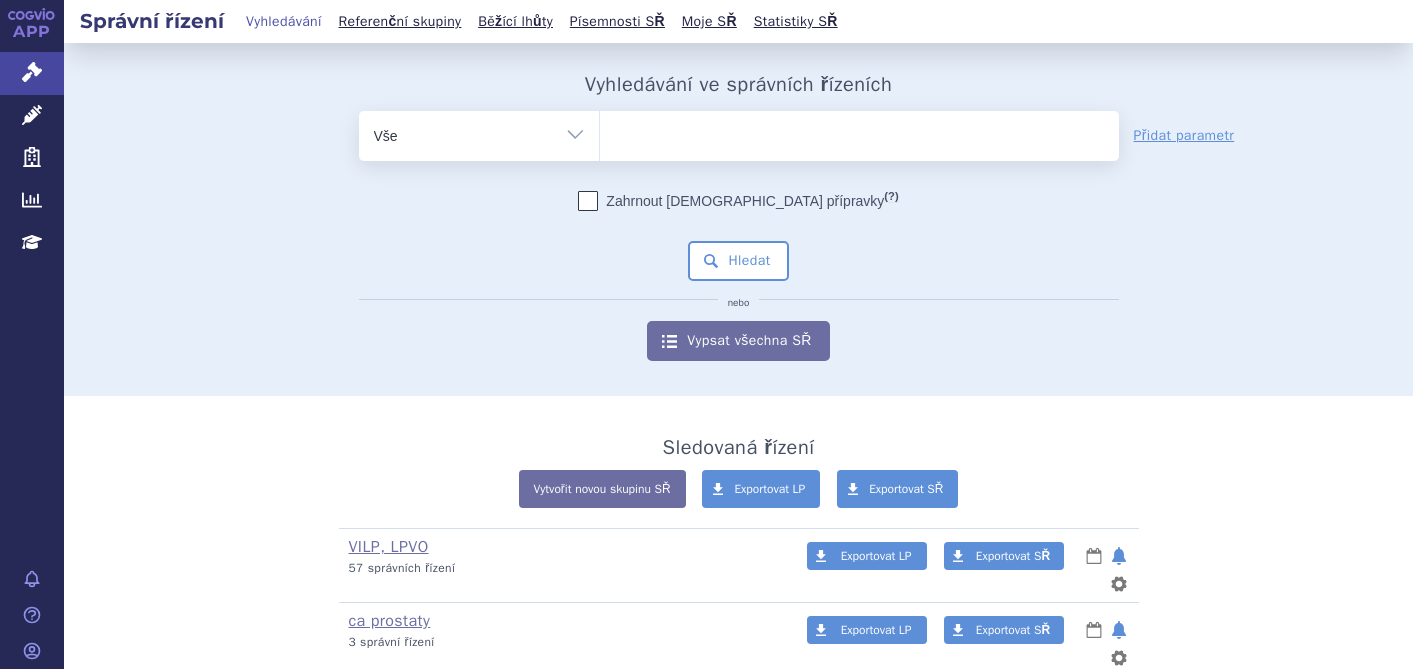 scroll, scrollTop: 0, scrollLeft: 0, axis: both 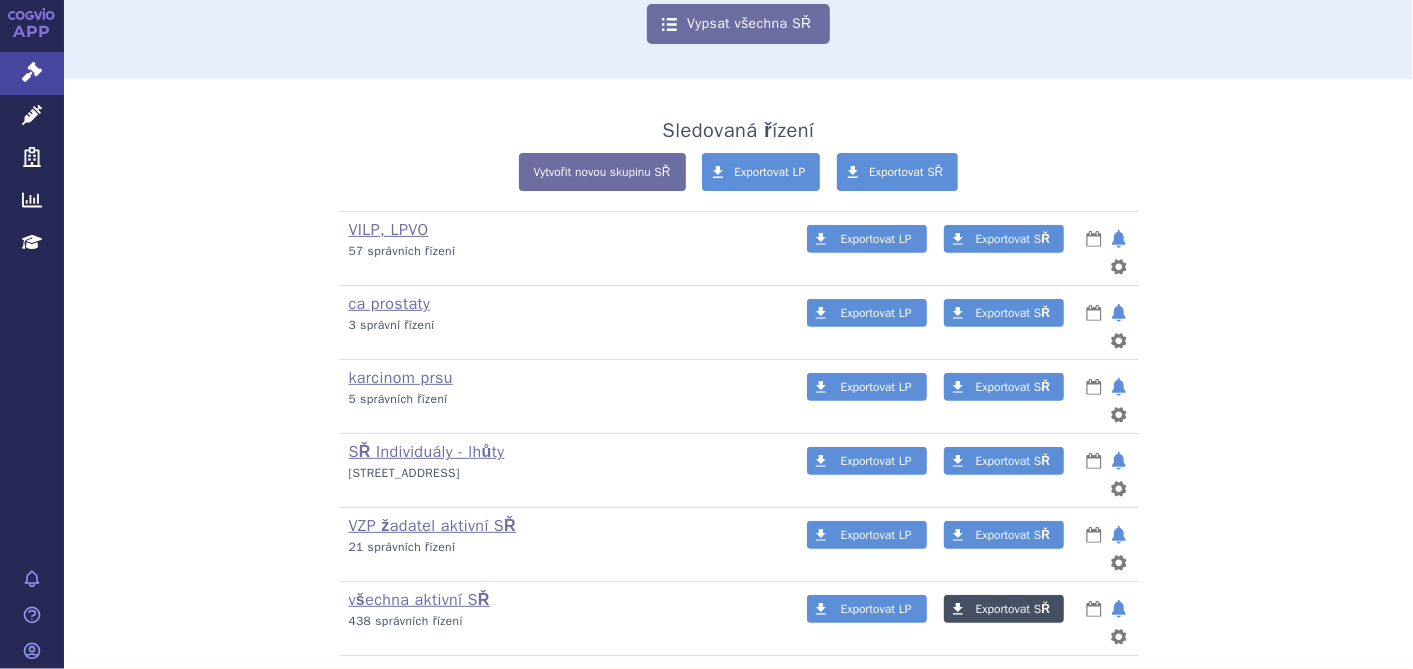 click on "Exportovat SŘ" at bounding box center (1013, 609) 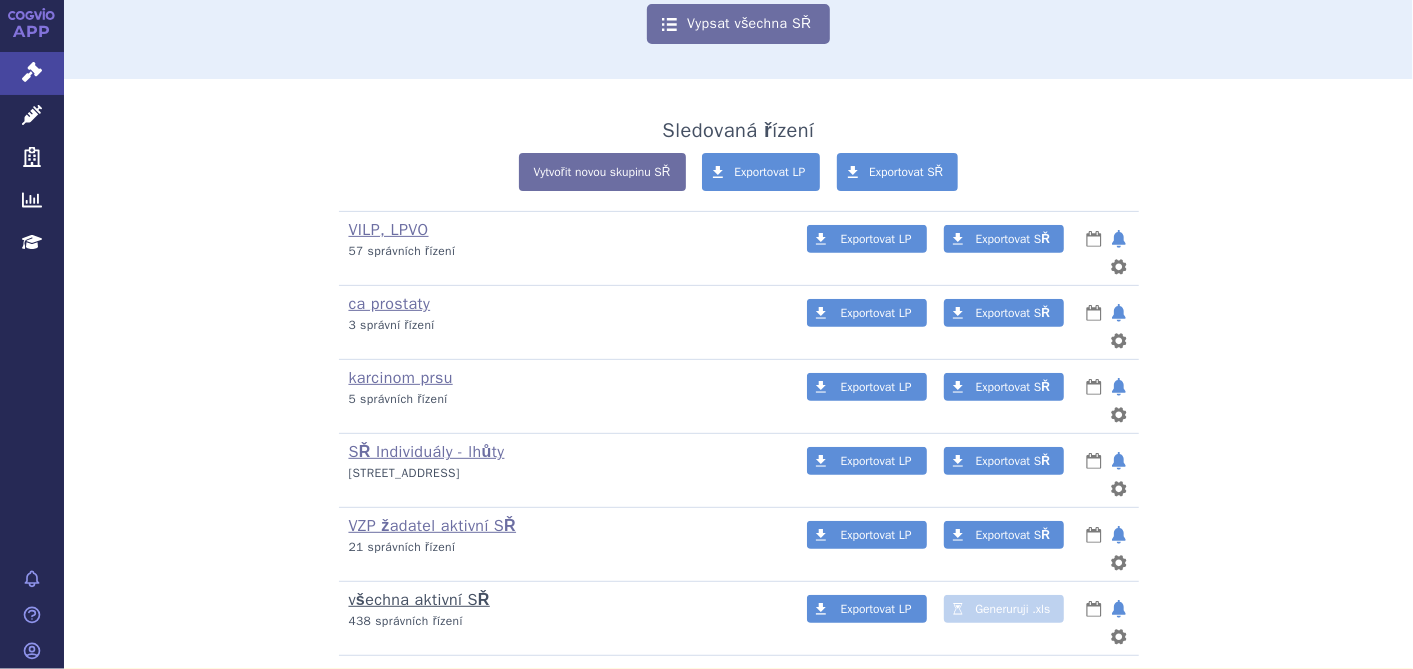click on "všechna aktivní SŘ" at bounding box center [419, 600] 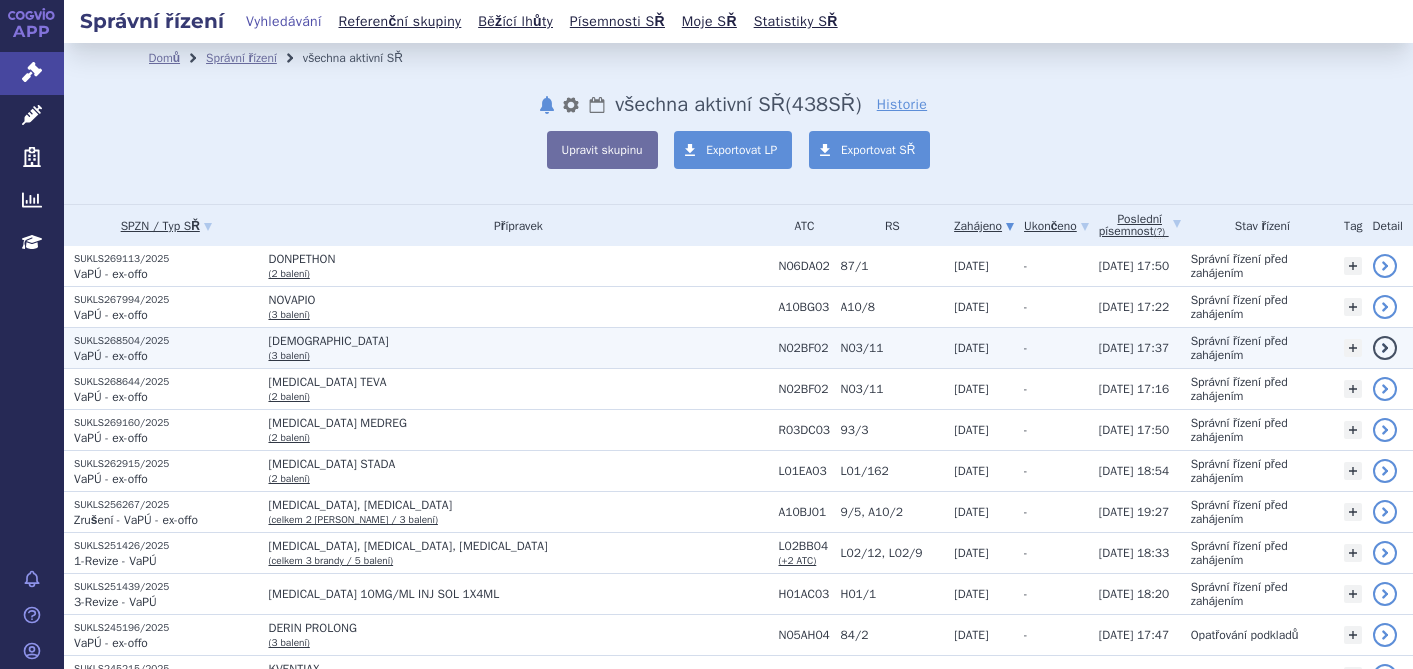 scroll, scrollTop: 0, scrollLeft: 0, axis: both 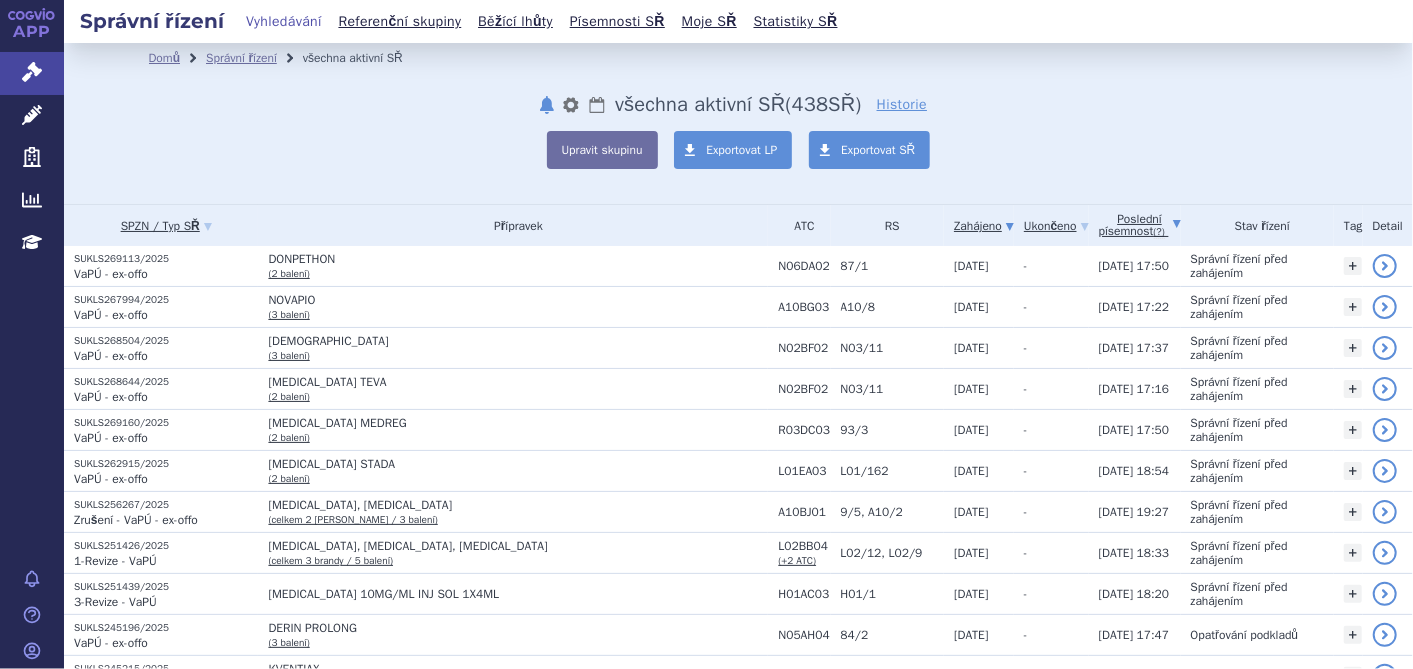 click on "Poslední písemnost  (?)" at bounding box center (1140, 225) 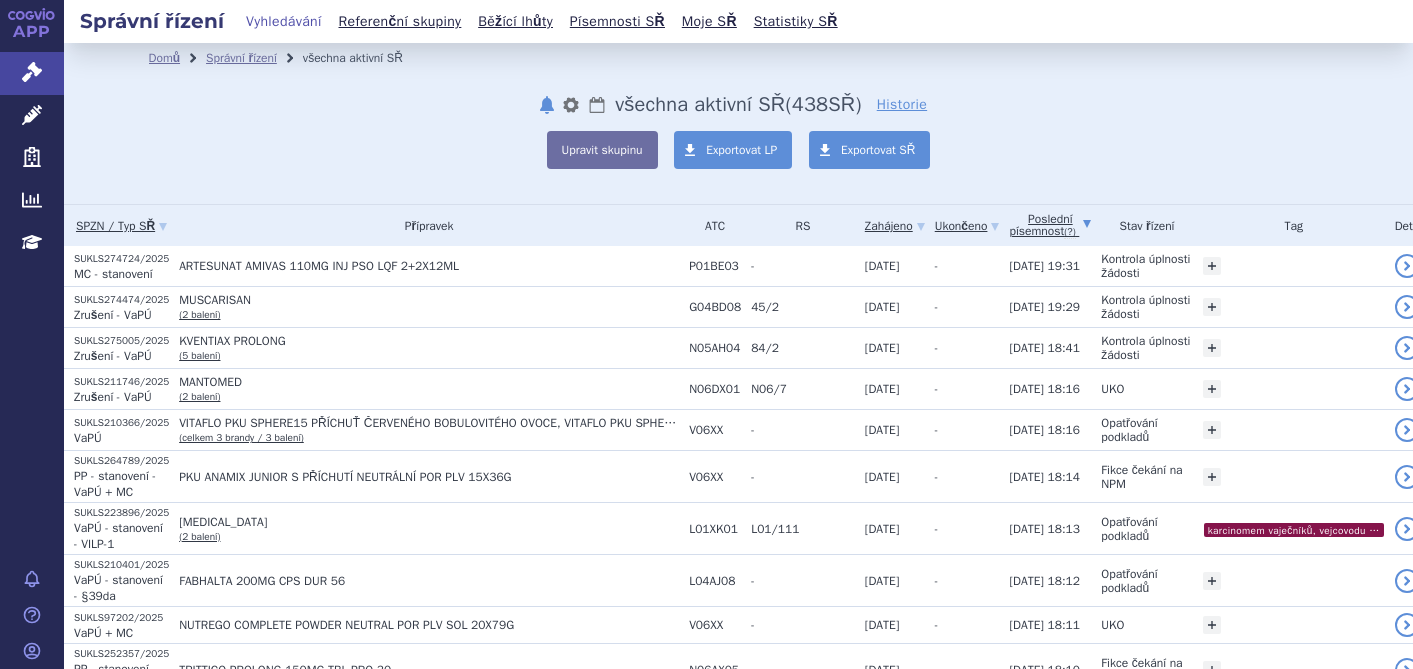 scroll, scrollTop: 0, scrollLeft: 0, axis: both 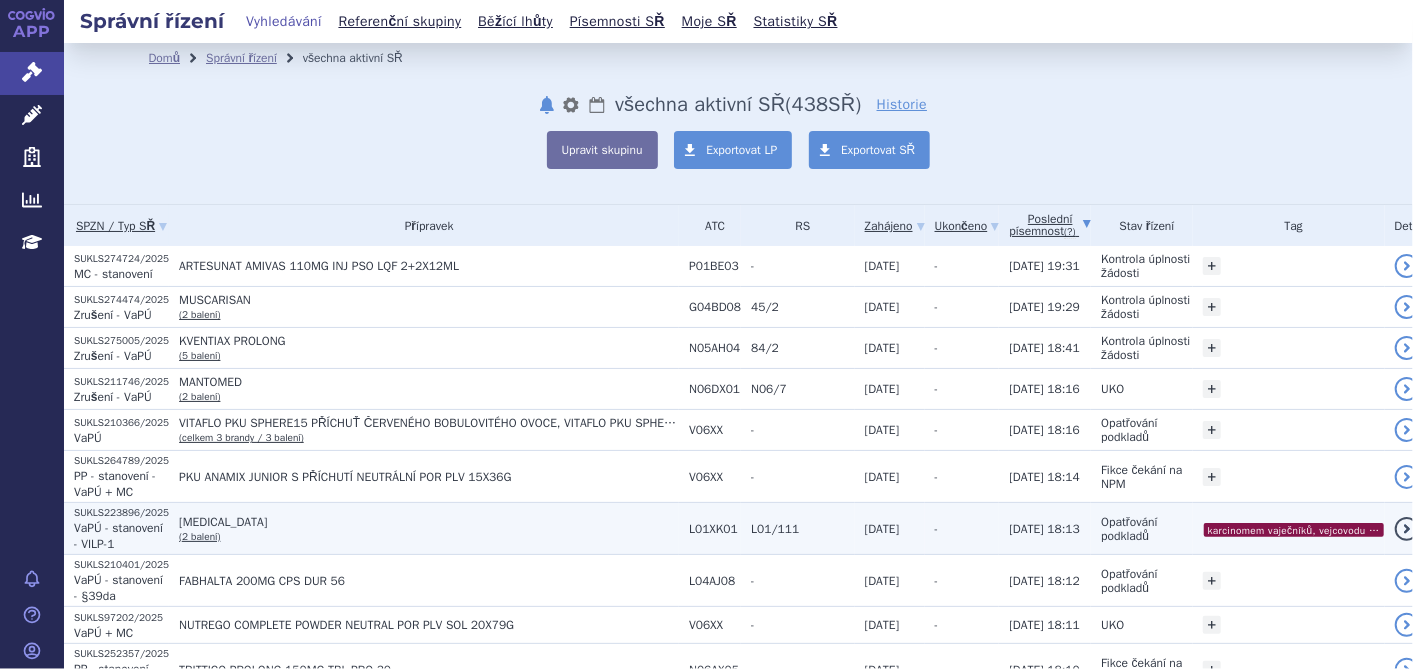 click on "VaPÚ - stanovení - VILP-1" at bounding box center [118, 536] 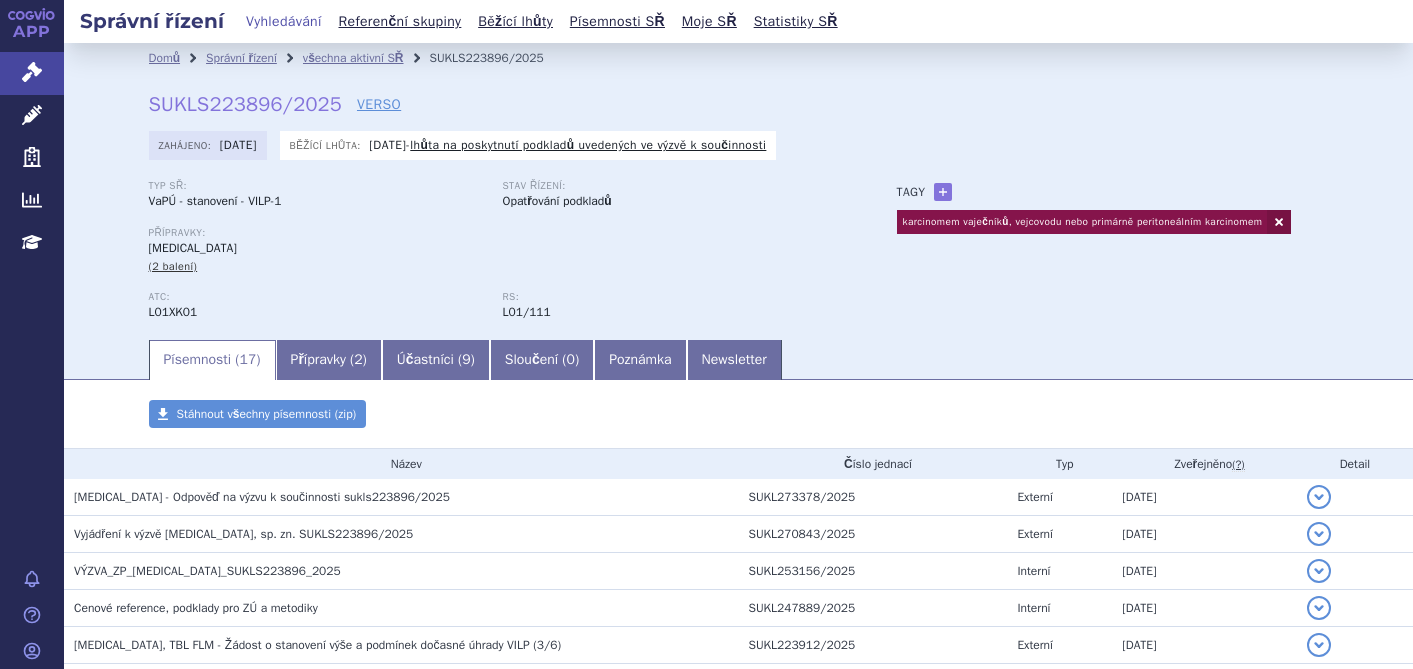 scroll, scrollTop: 0, scrollLeft: 0, axis: both 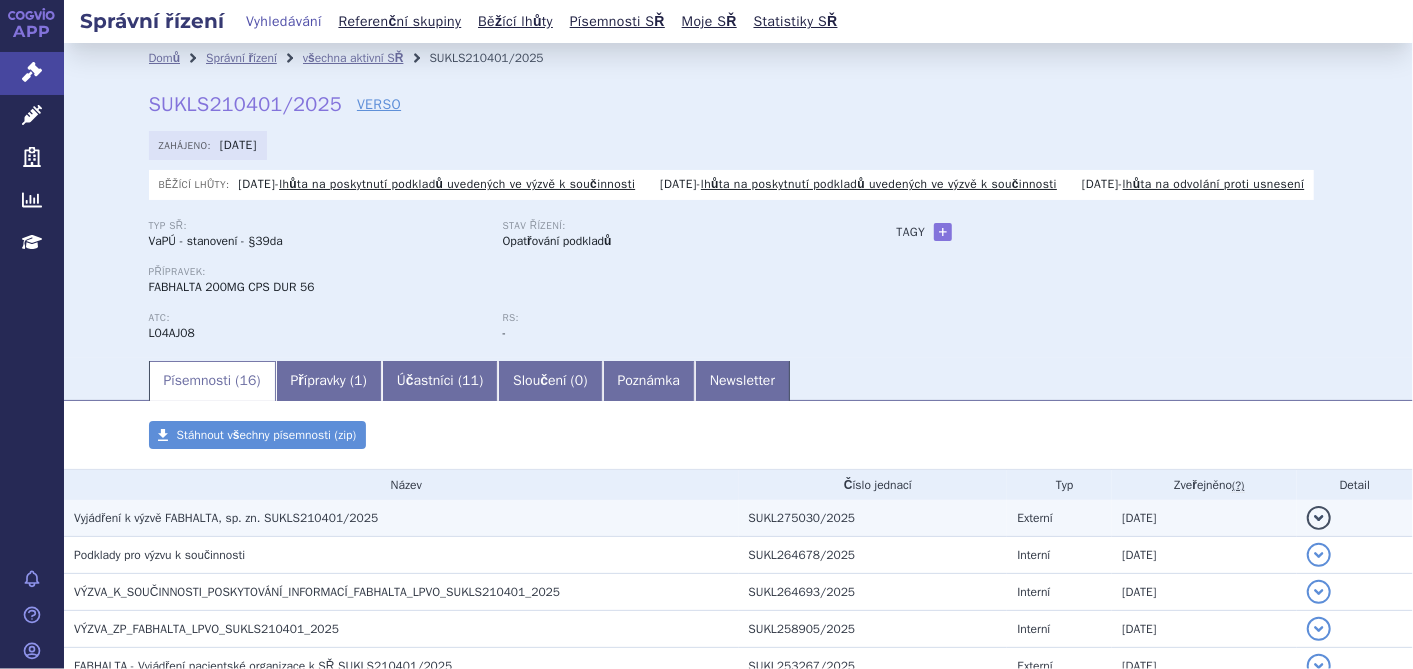 click on "Vyjádření k výzvě FABHALTA, sp. zn. SUKLS210401/2025" at bounding box center [226, 518] 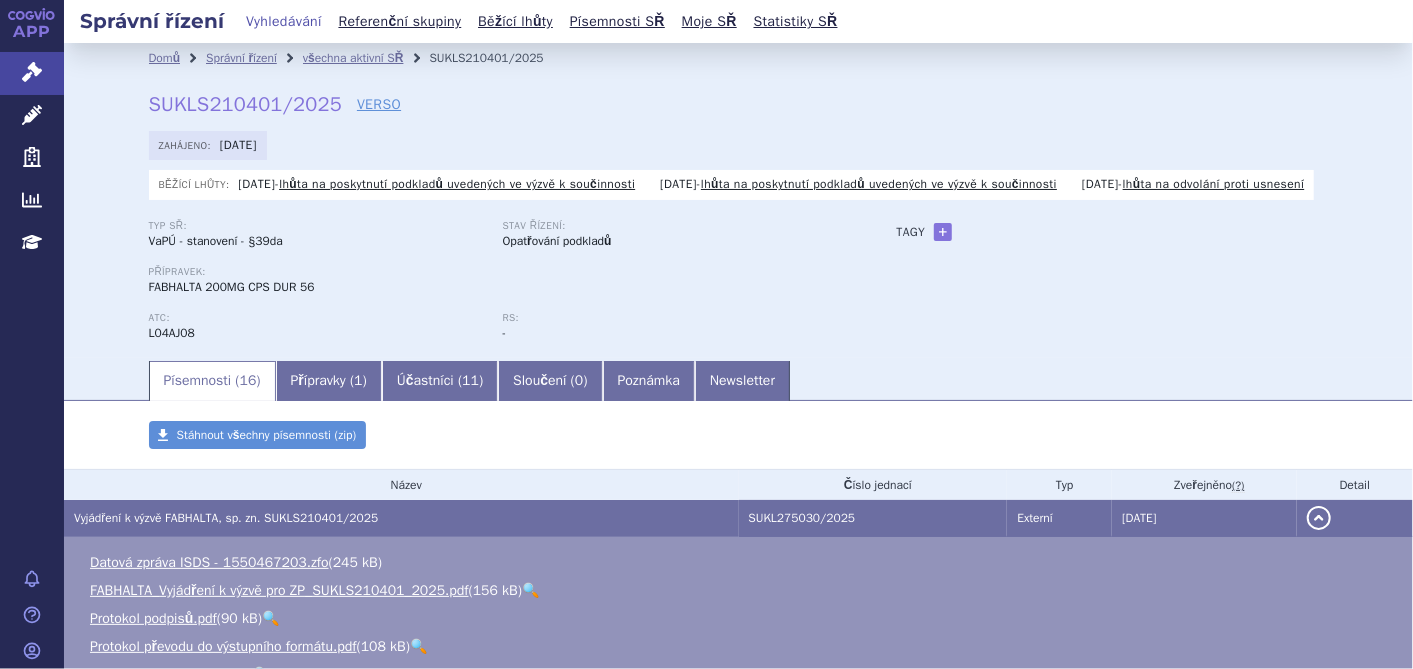 scroll, scrollTop: 333, scrollLeft: 0, axis: vertical 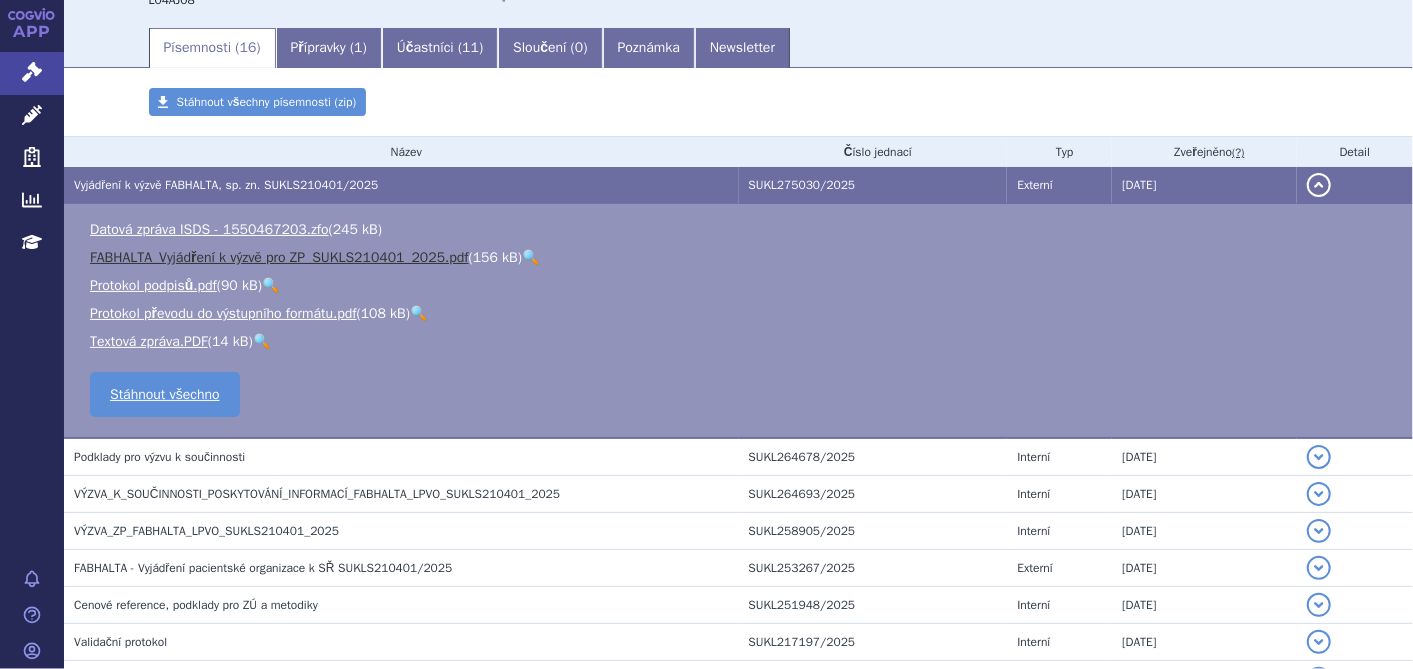 click on "FABHALTA_Vyjádření k výzvě pro ZP_SUKLS210401_2025.pdf" at bounding box center [279, 257] 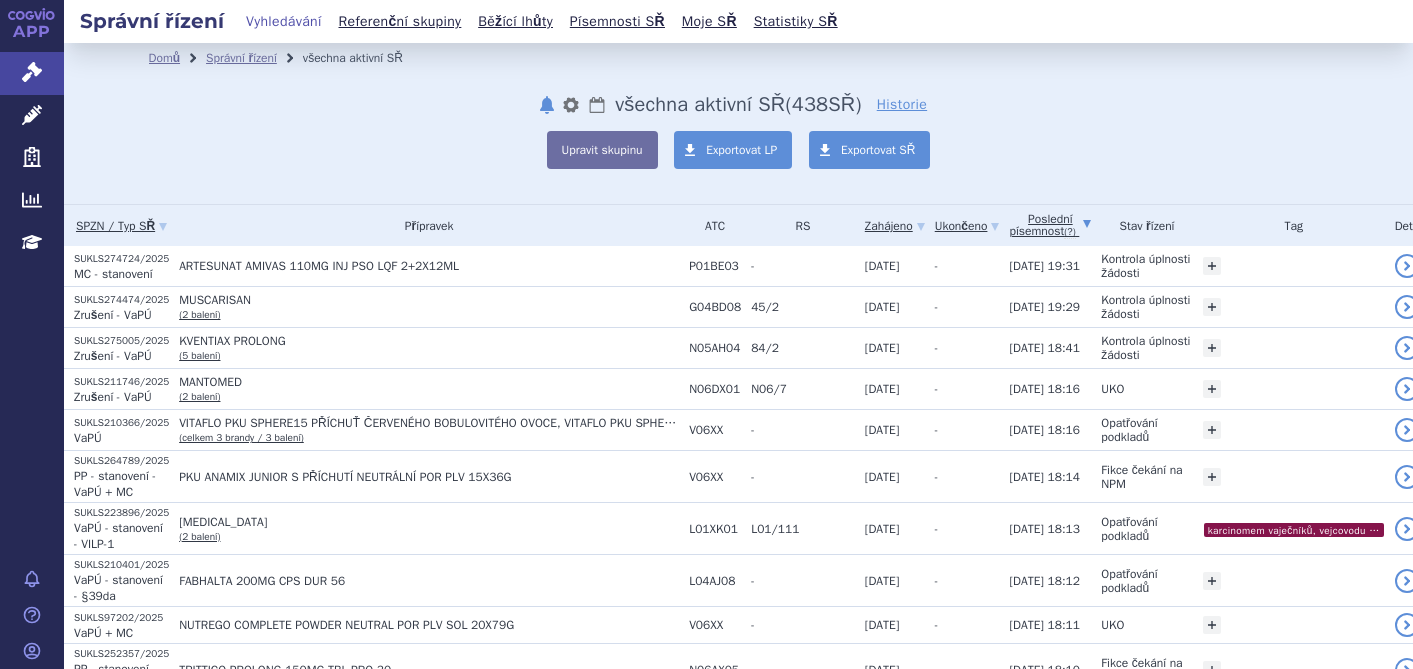 scroll, scrollTop: 0, scrollLeft: 0, axis: both 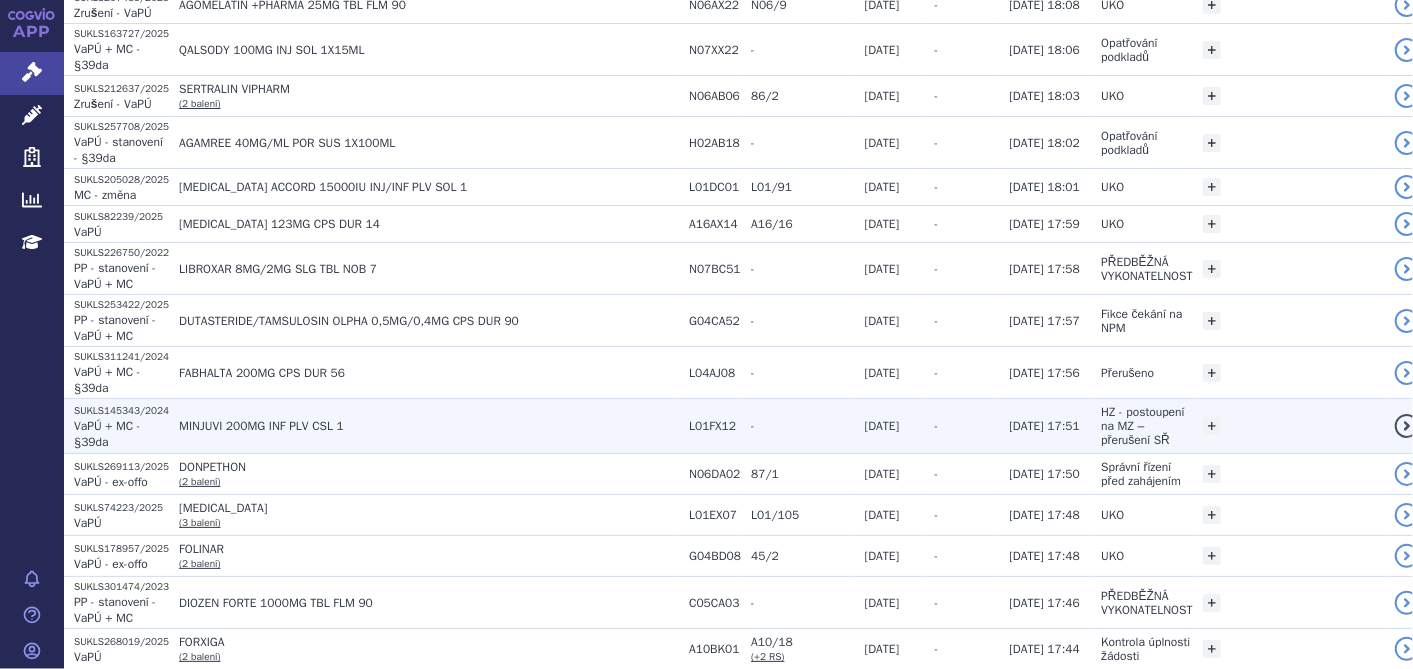 click on "MINJUVI 200MG INF PLV CSL 1" at bounding box center [429, 426] 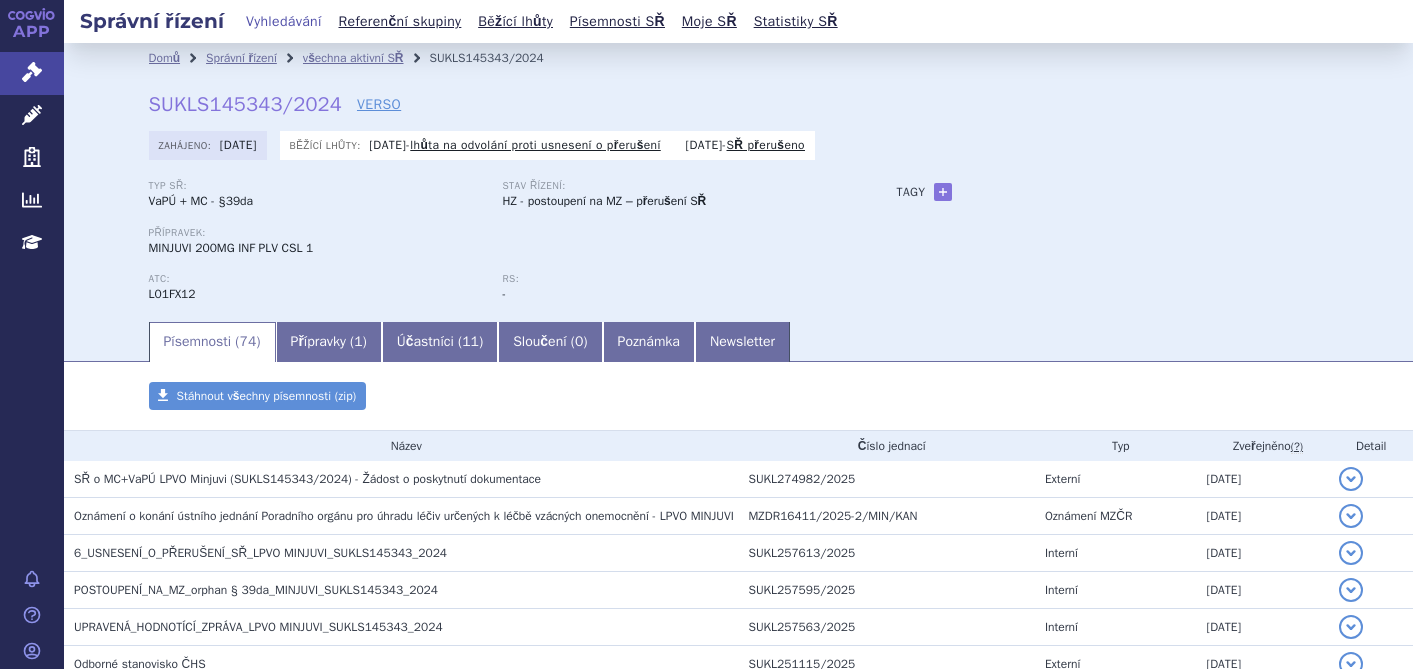 scroll, scrollTop: 0, scrollLeft: 0, axis: both 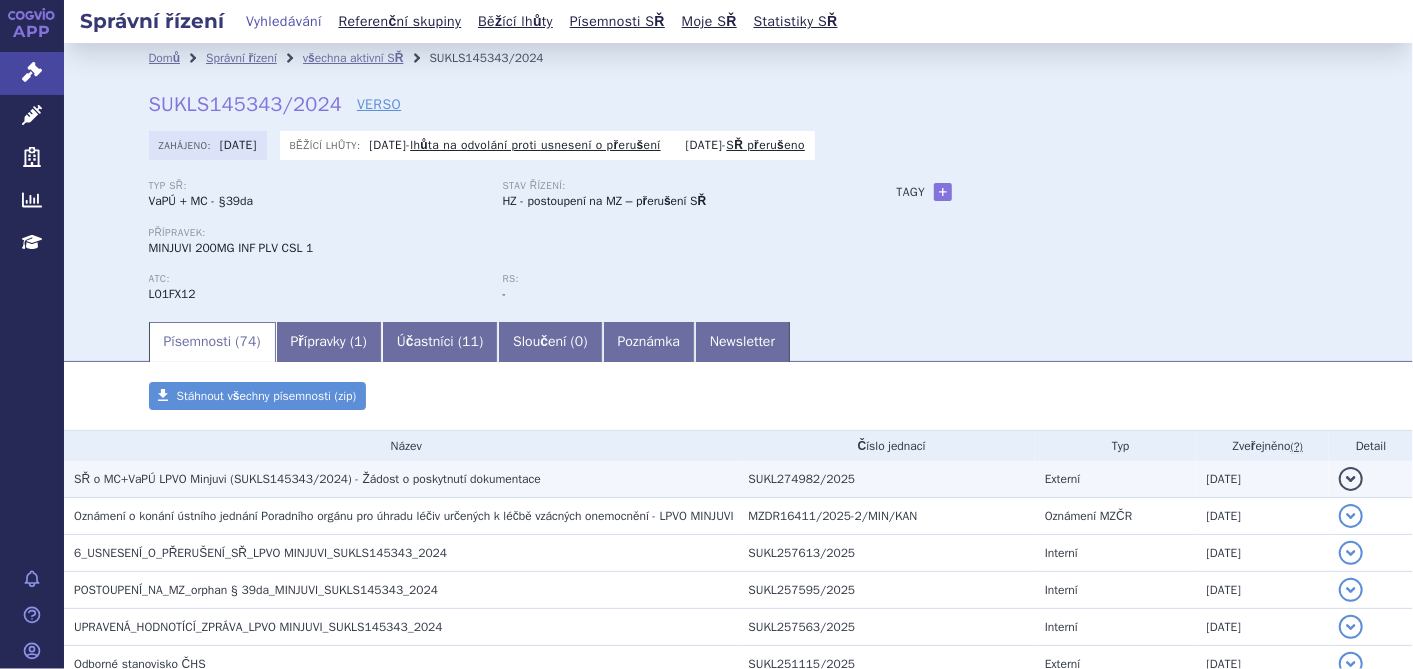 click on "SŘ o MC+VaPÚ LPVO Minjuvi (SUKLS145343/2024) - Žádost o poskytnutí dokumentace" at bounding box center [307, 479] 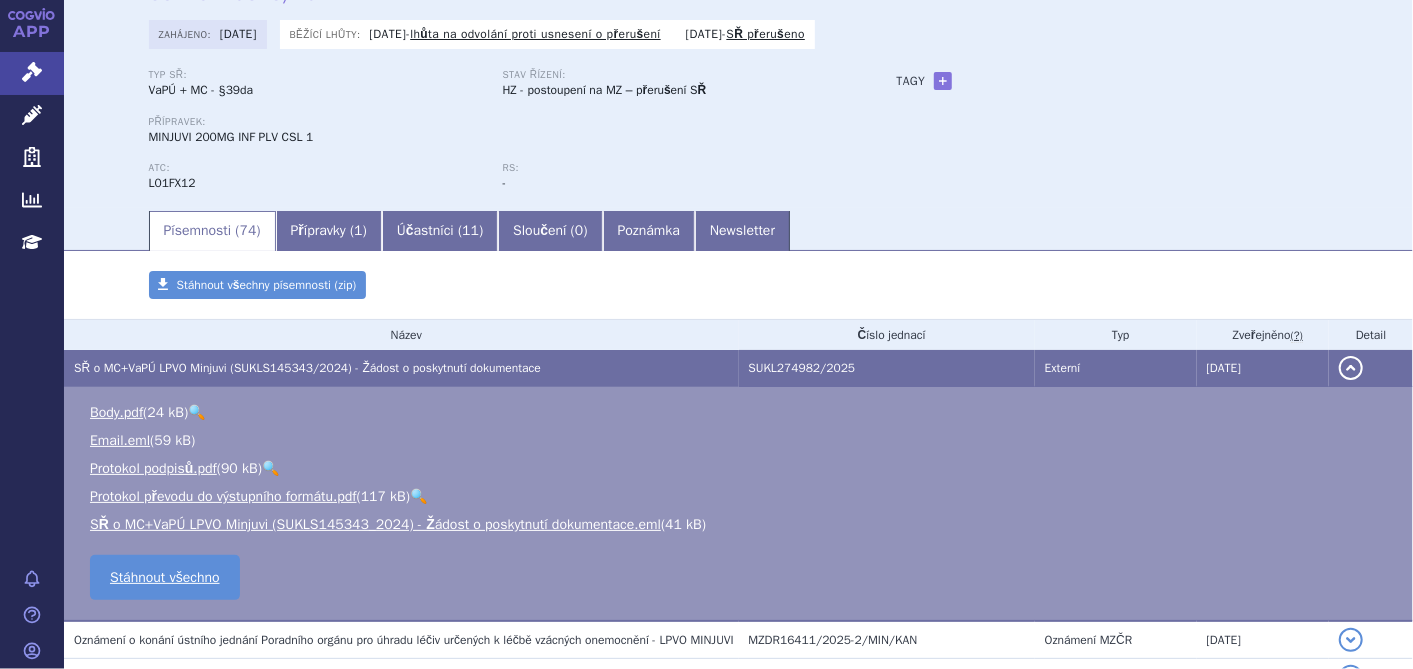 scroll, scrollTop: 222, scrollLeft: 0, axis: vertical 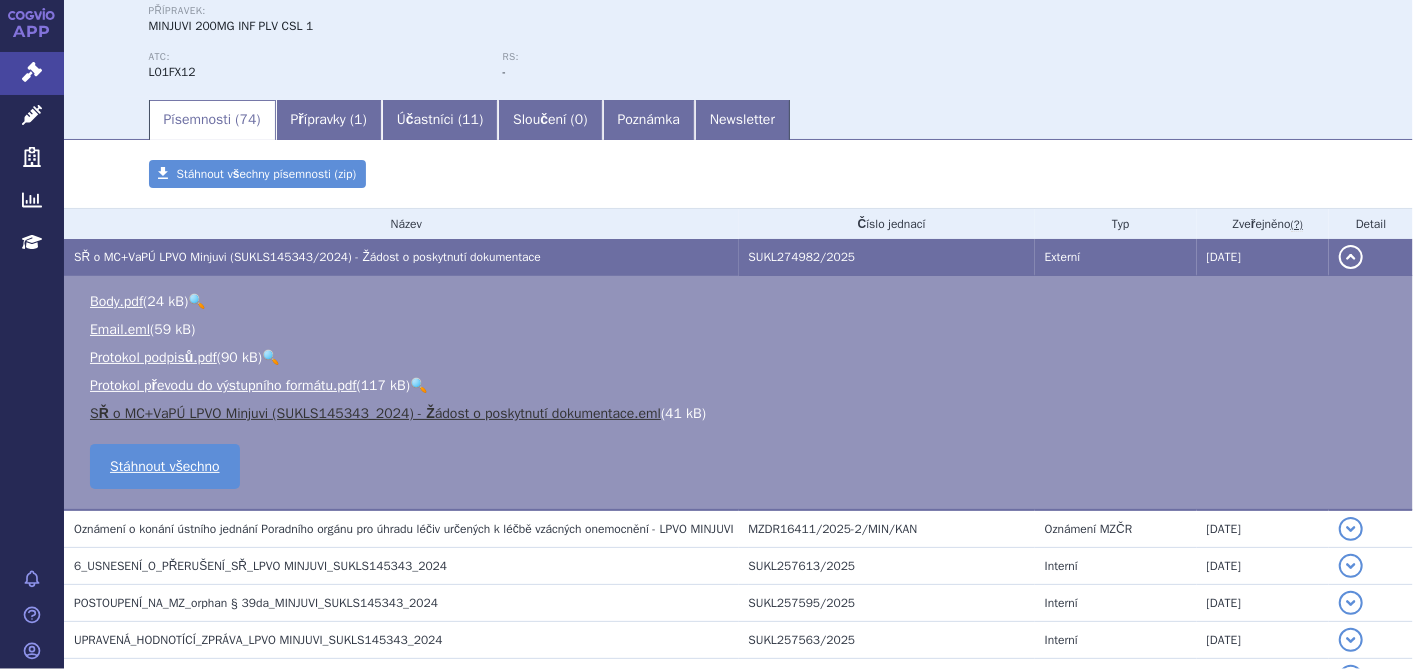 click on "SŘ o MC+VaPÚ LPVO Minjuvi (SUKLS145343_2024) - Žádost o poskytnutí dokumentace.eml" at bounding box center (375, 413) 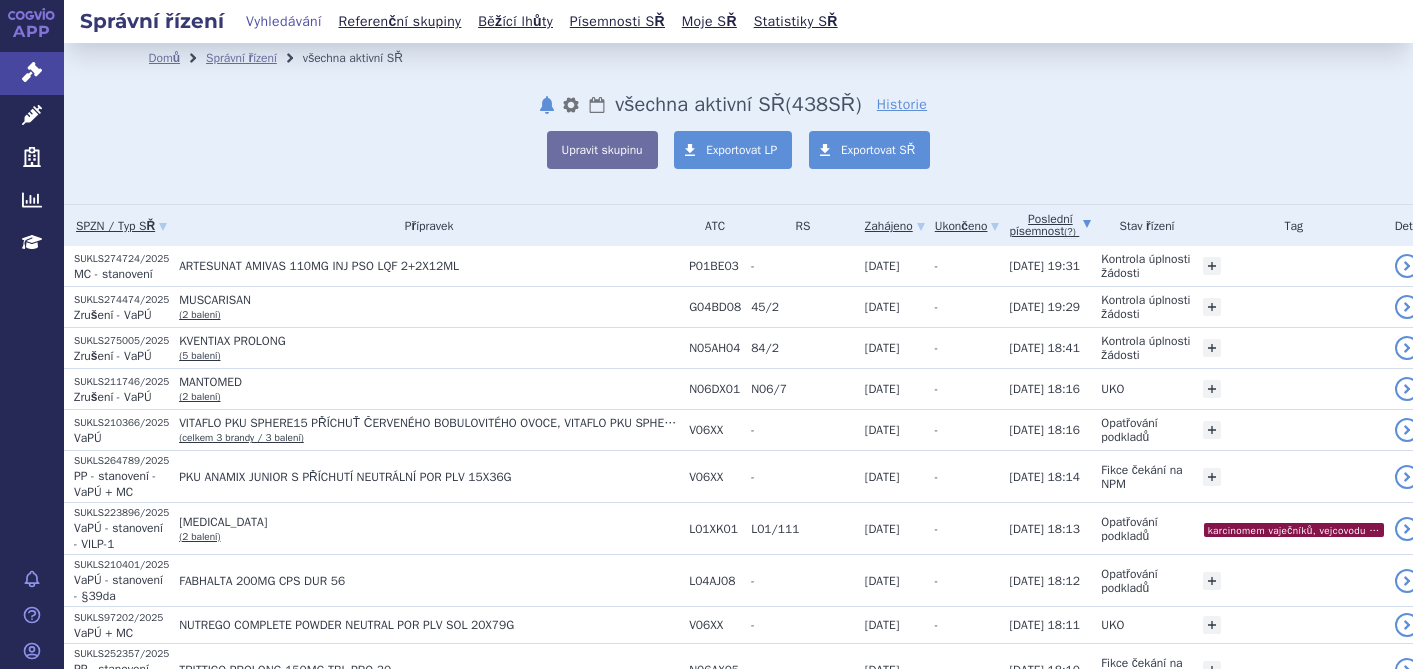 scroll, scrollTop: 0, scrollLeft: 0, axis: both 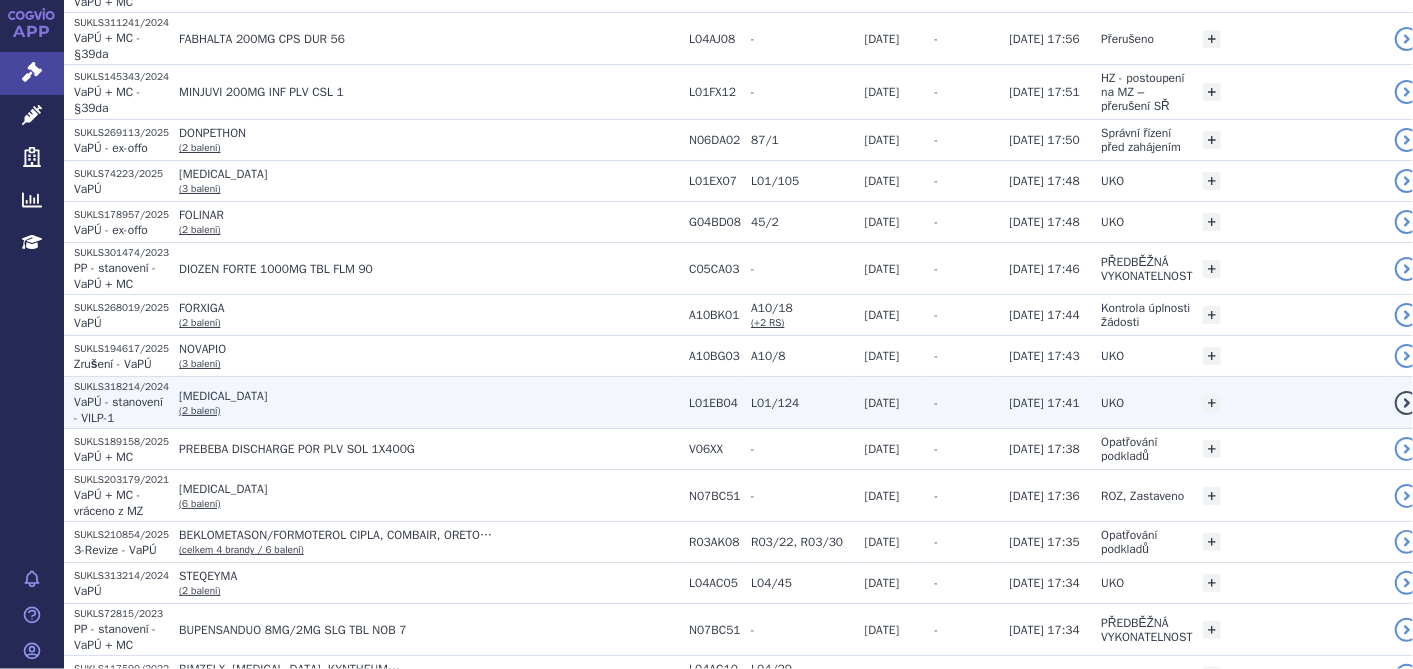 click on "VaPÚ - stanovení - VILP-1" at bounding box center (118, 410) 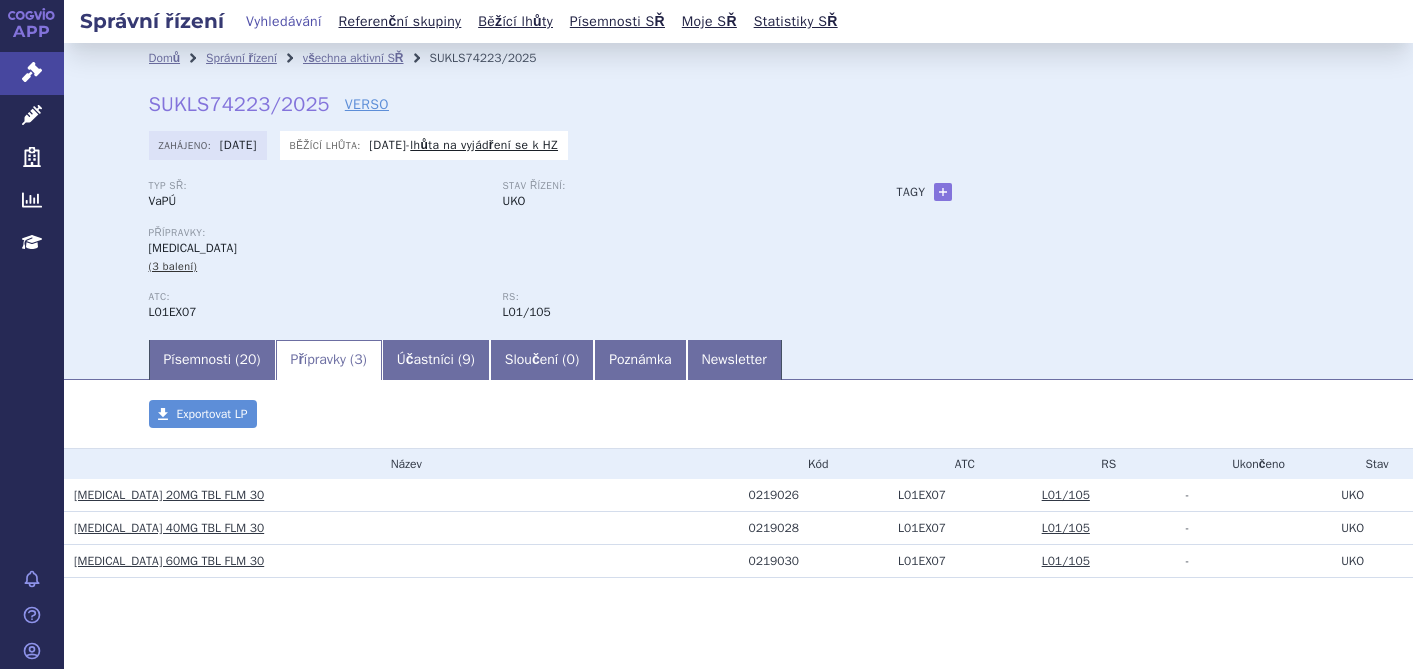 scroll, scrollTop: 0, scrollLeft: 0, axis: both 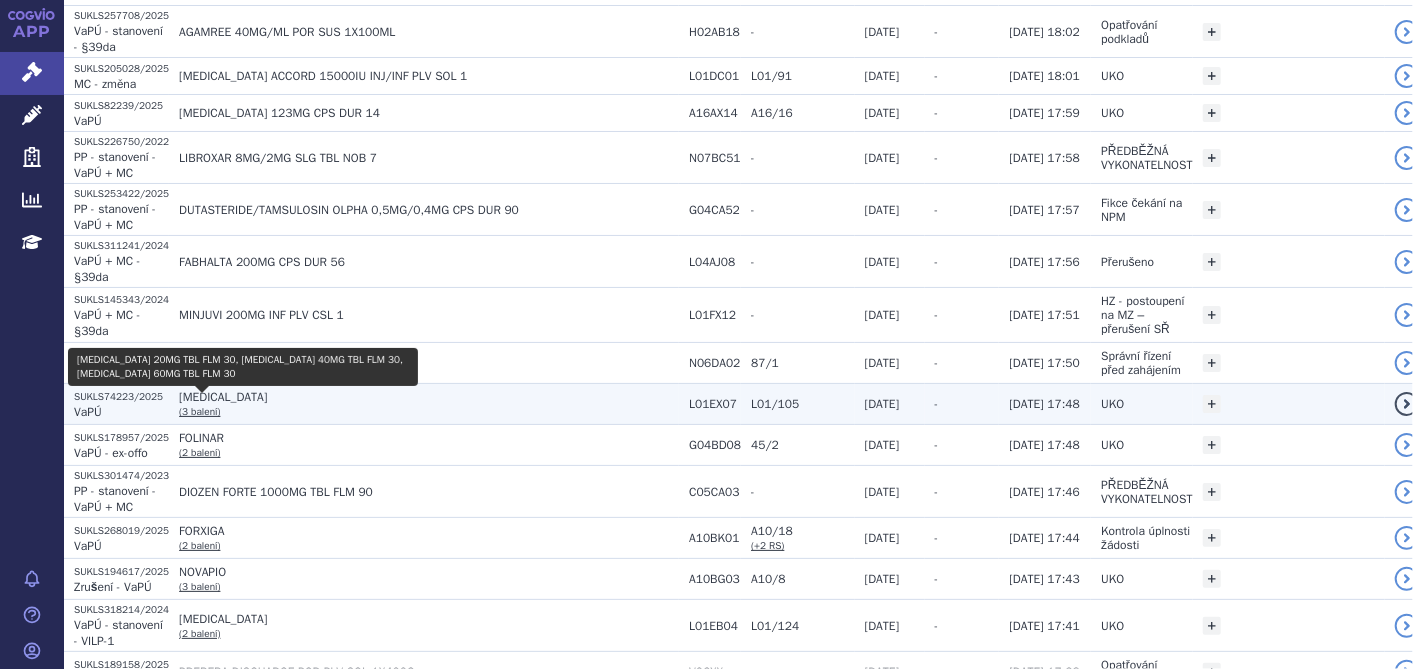 click on "(3 balení)" at bounding box center (199, 411) 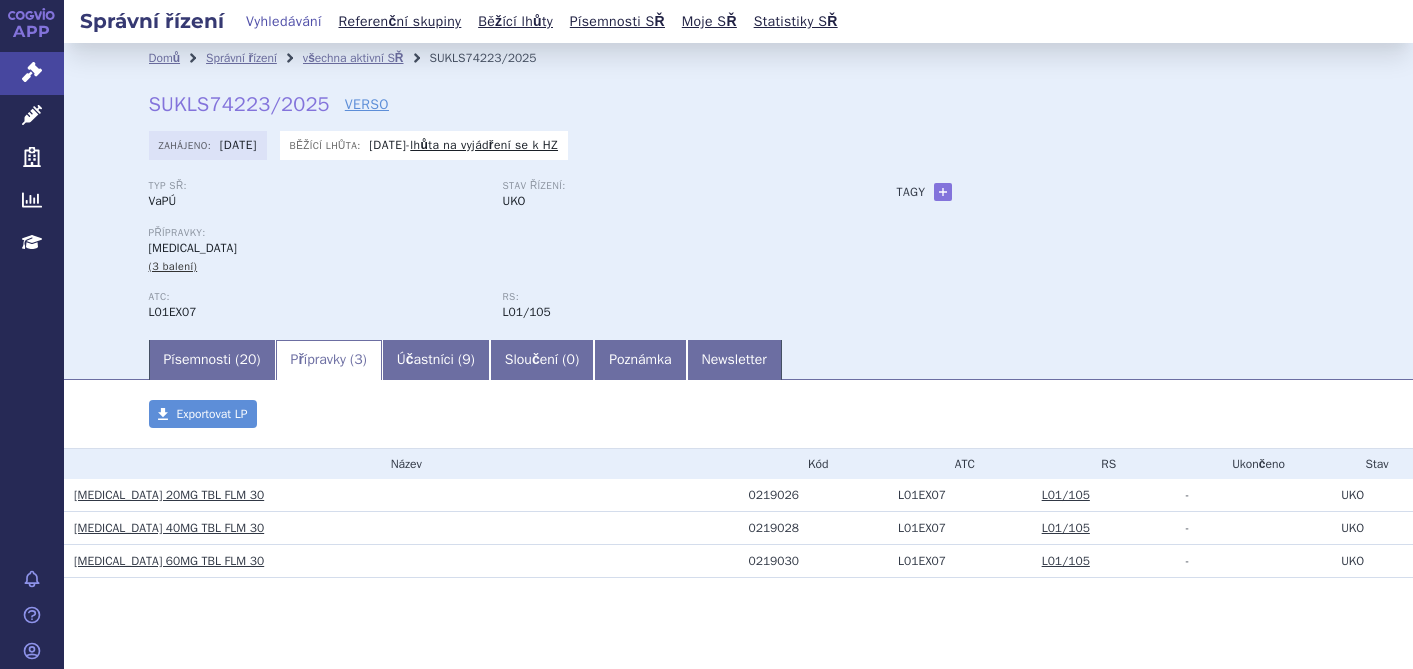 scroll, scrollTop: 0, scrollLeft: 0, axis: both 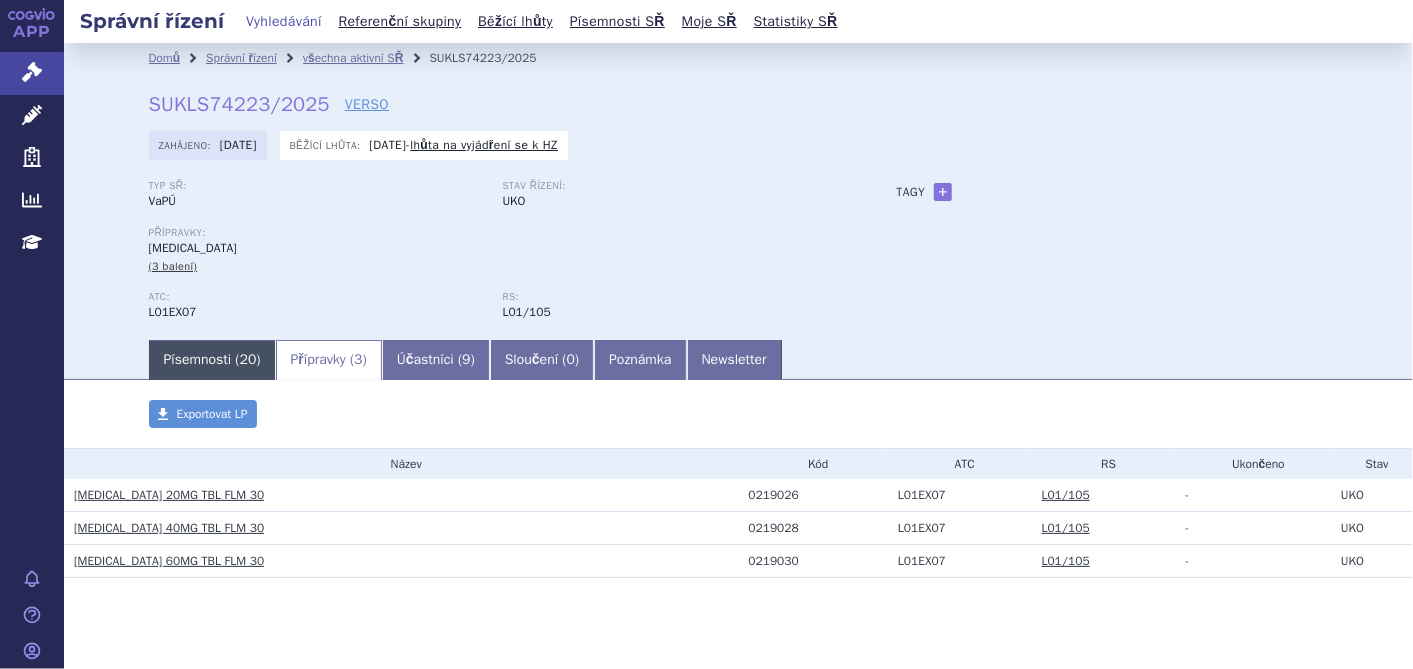 click on "Písemnosti ( 20 )" at bounding box center [212, 360] 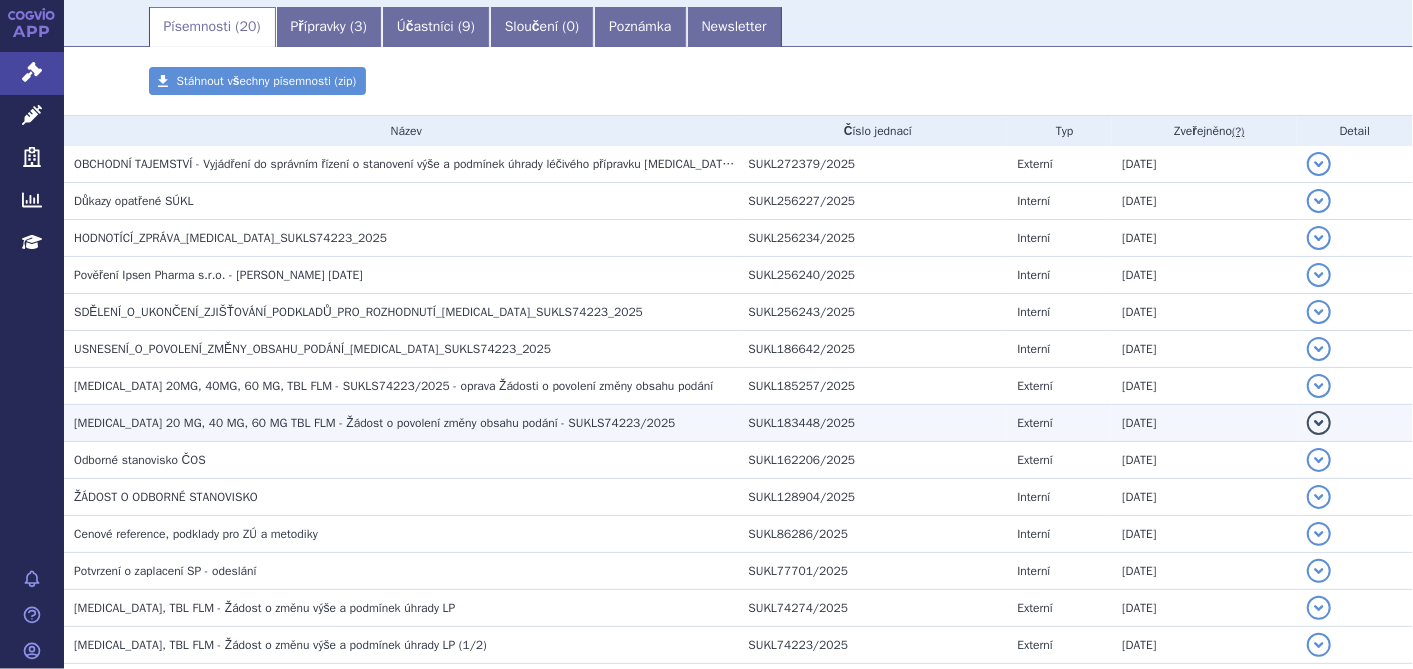 scroll, scrollTop: 666, scrollLeft: 0, axis: vertical 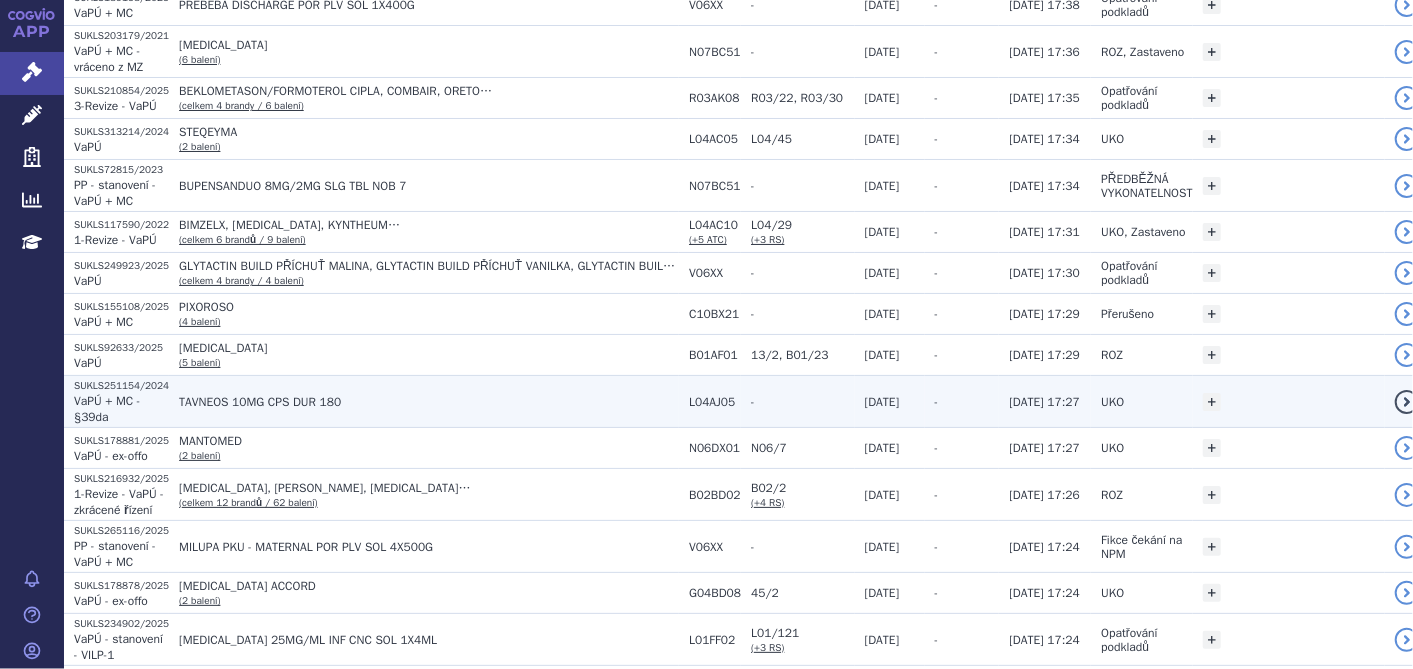 click on "TAVNEOS 10MG CPS DUR 180" at bounding box center [429, 402] 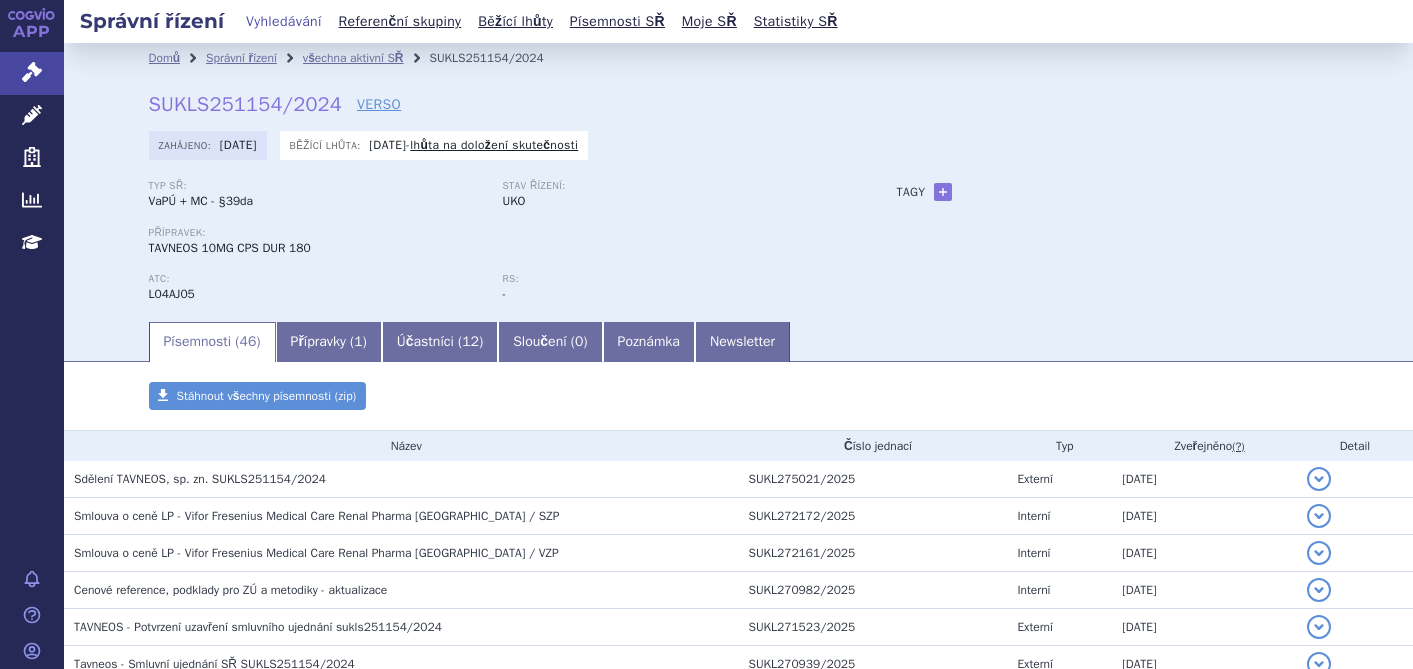scroll, scrollTop: 0, scrollLeft: 0, axis: both 